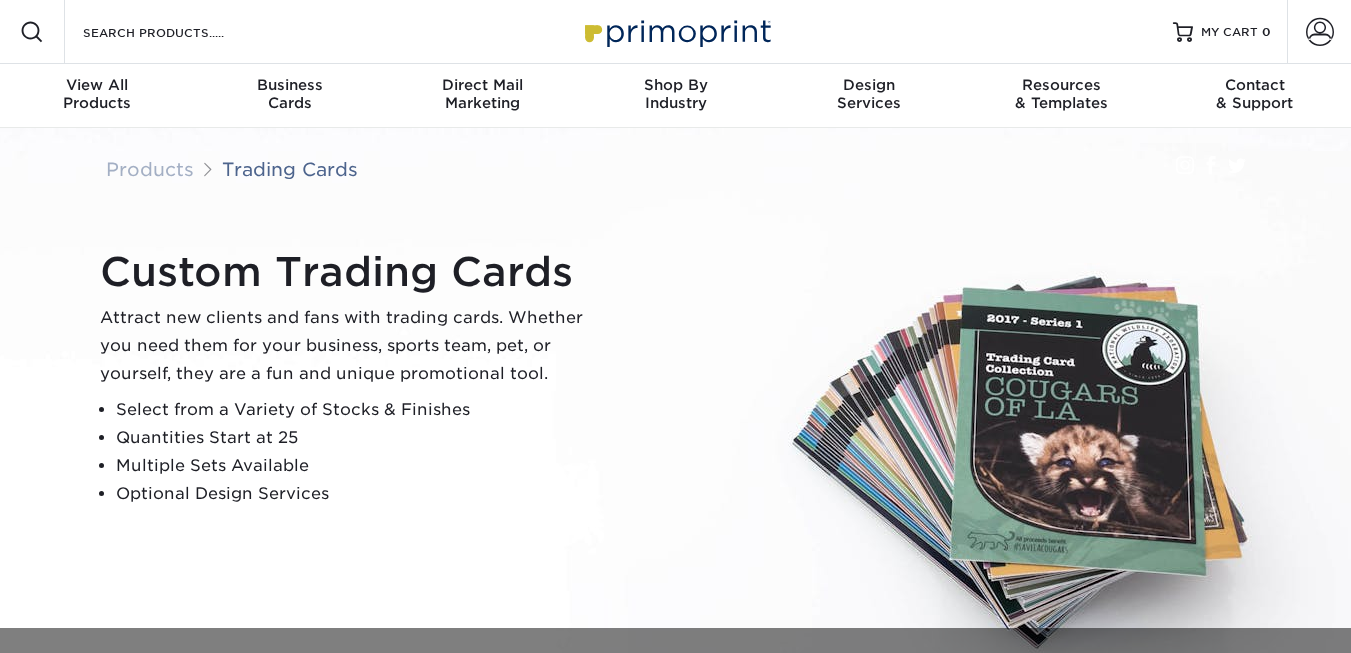 scroll, scrollTop: 0, scrollLeft: 0, axis: both 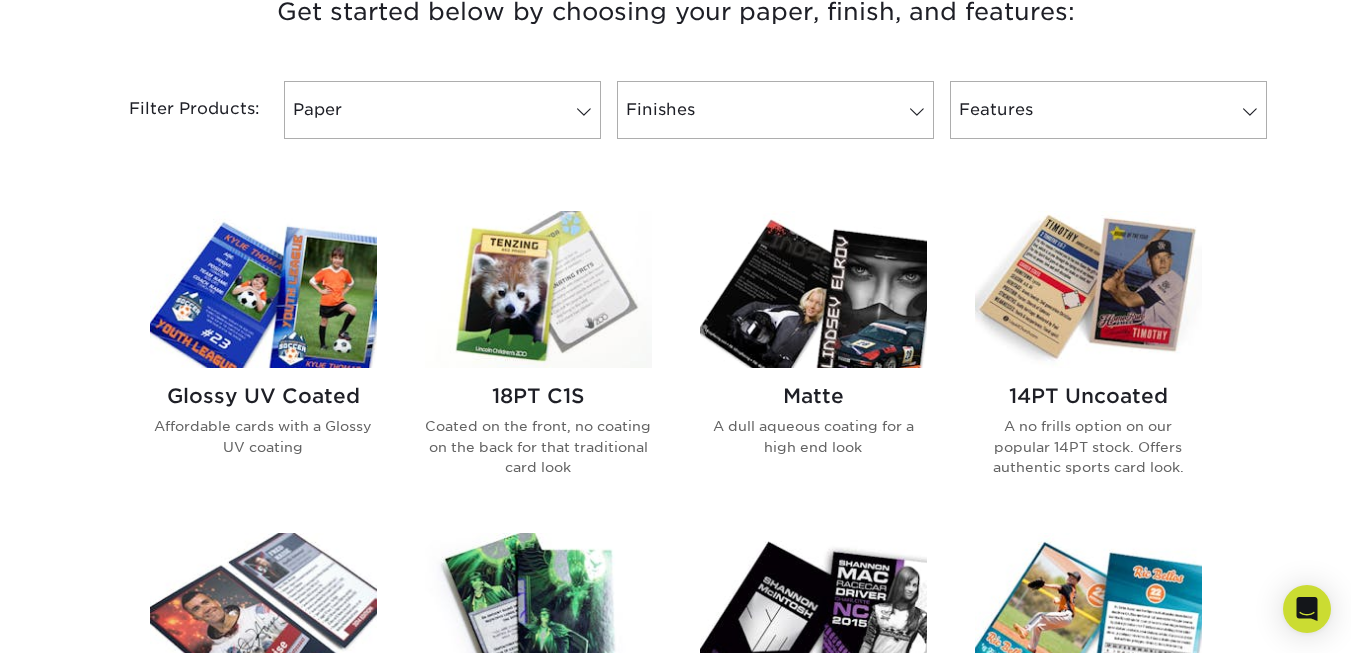 click at bounding box center [1088, 289] 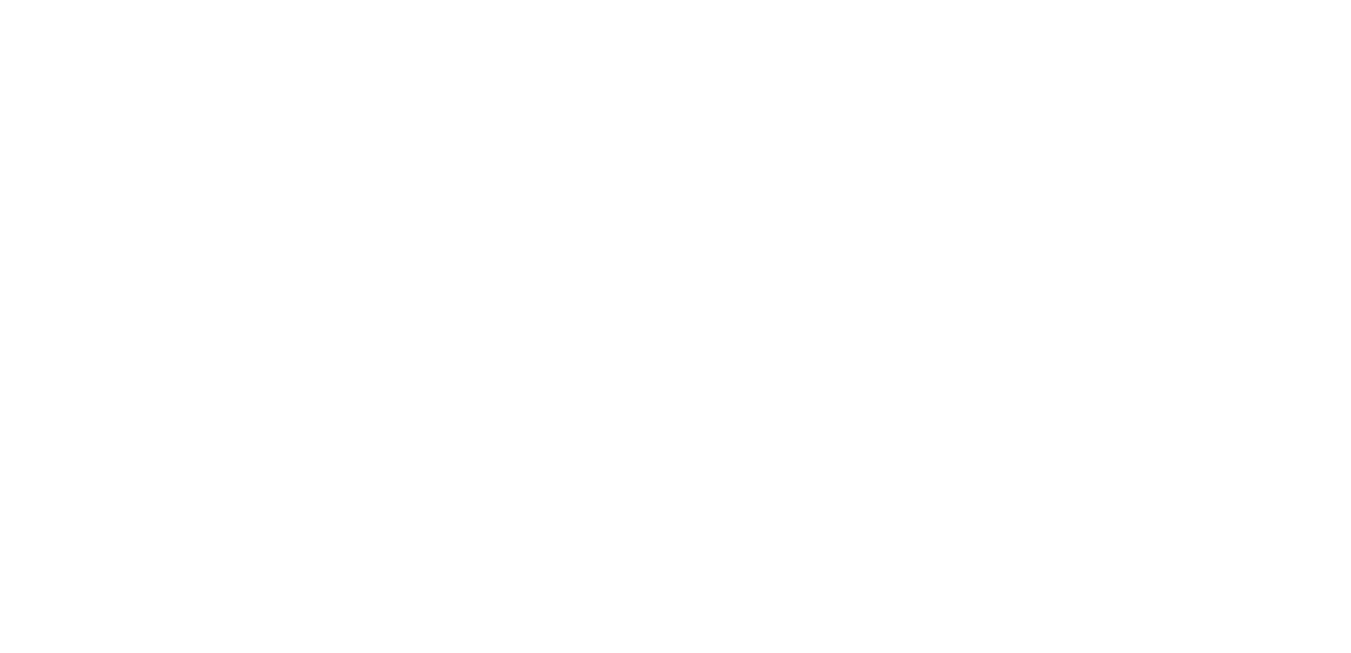 scroll, scrollTop: 0, scrollLeft: 0, axis: both 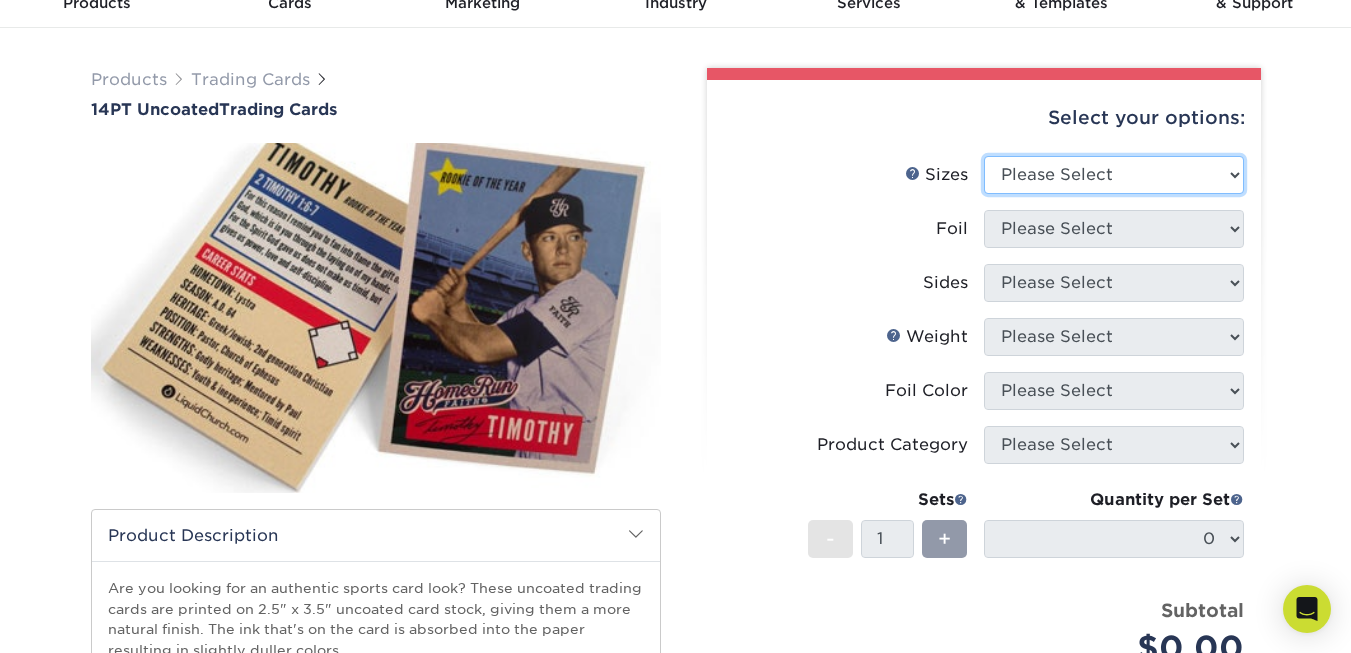 click on "Please Select
2.5" x 3.5"" at bounding box center [1114, 175] 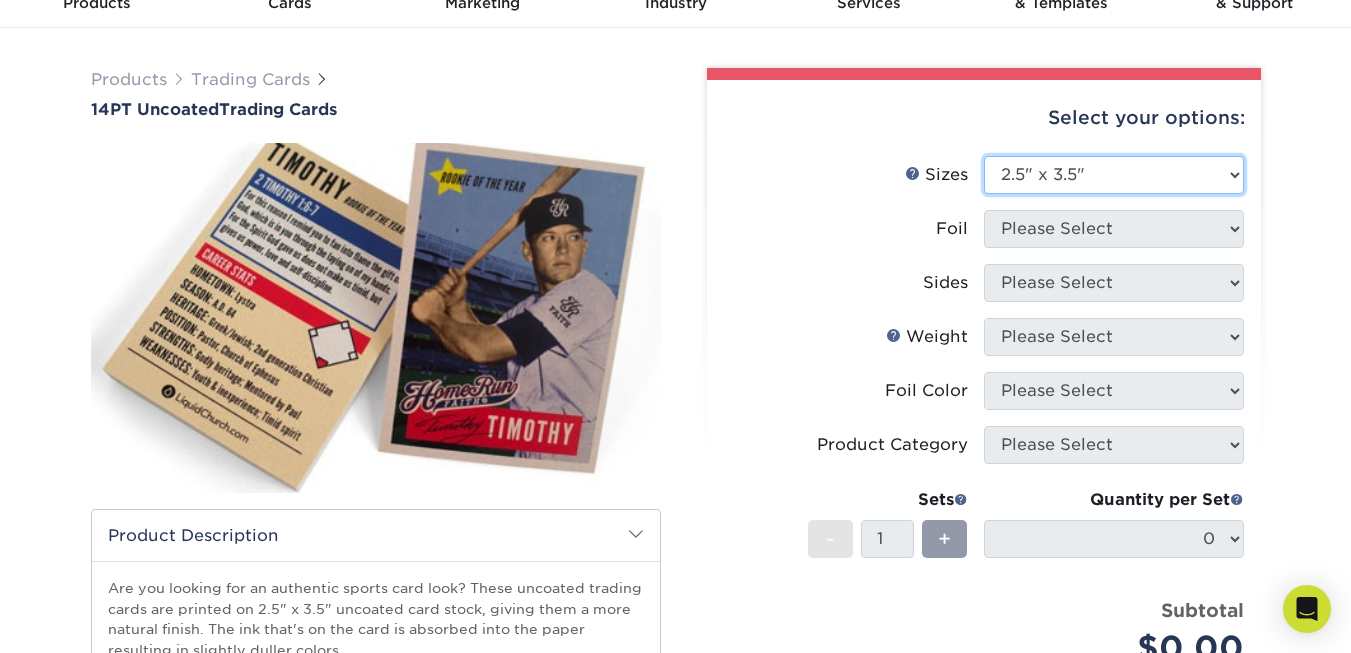 click on "Please Select
2.5" x 3.5"" at bounding box center (1114, 175) 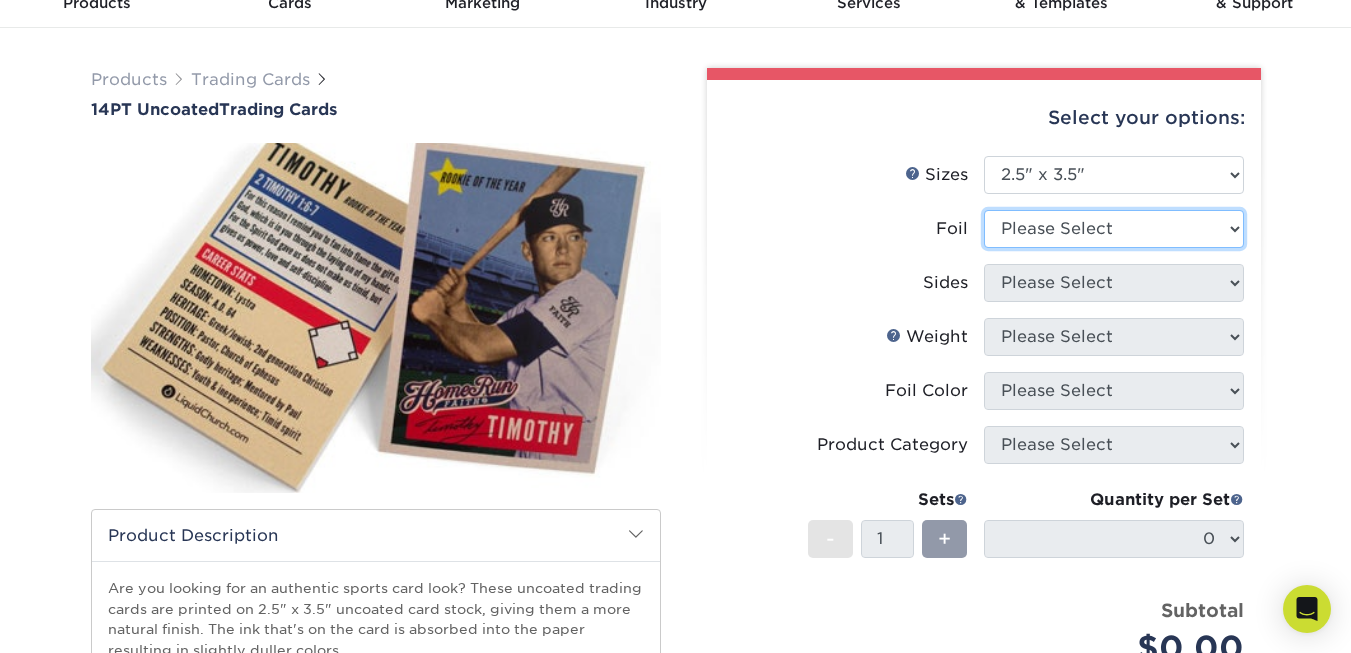 click on "Please Select Yes No" at bounding box center (1114, 229) 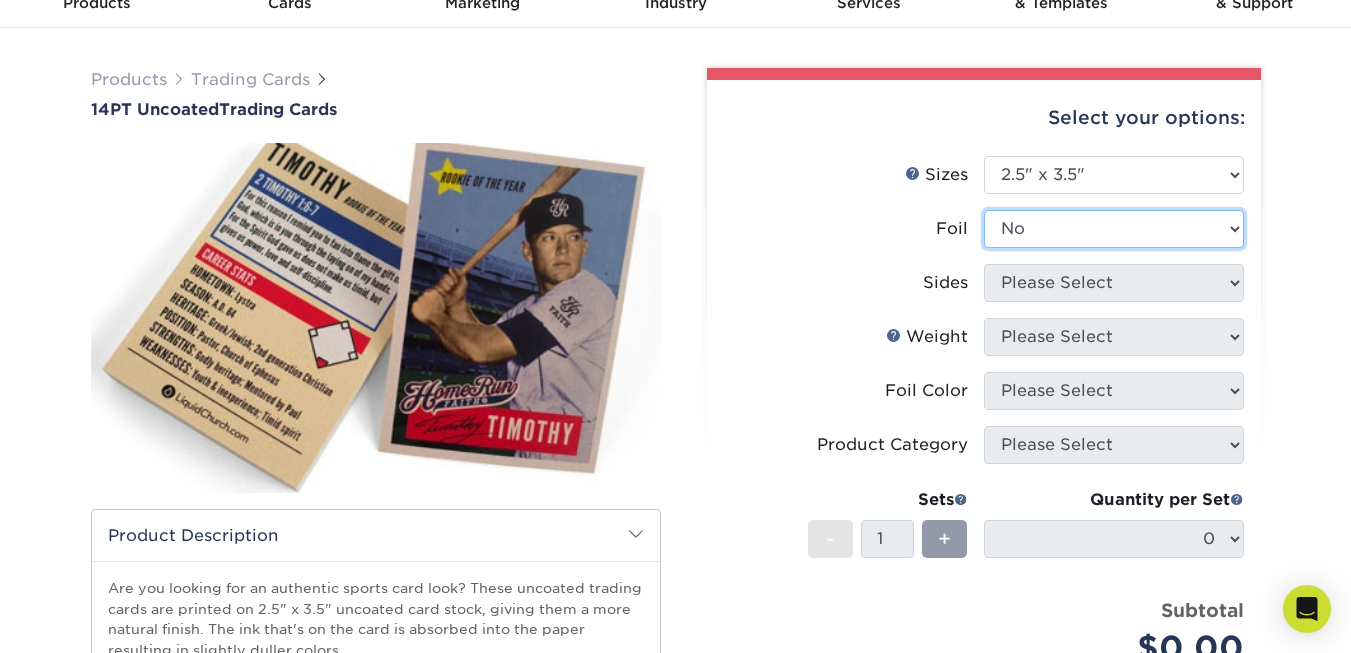 click on "Please Select Yes No" at bounding box center [1114, 229] 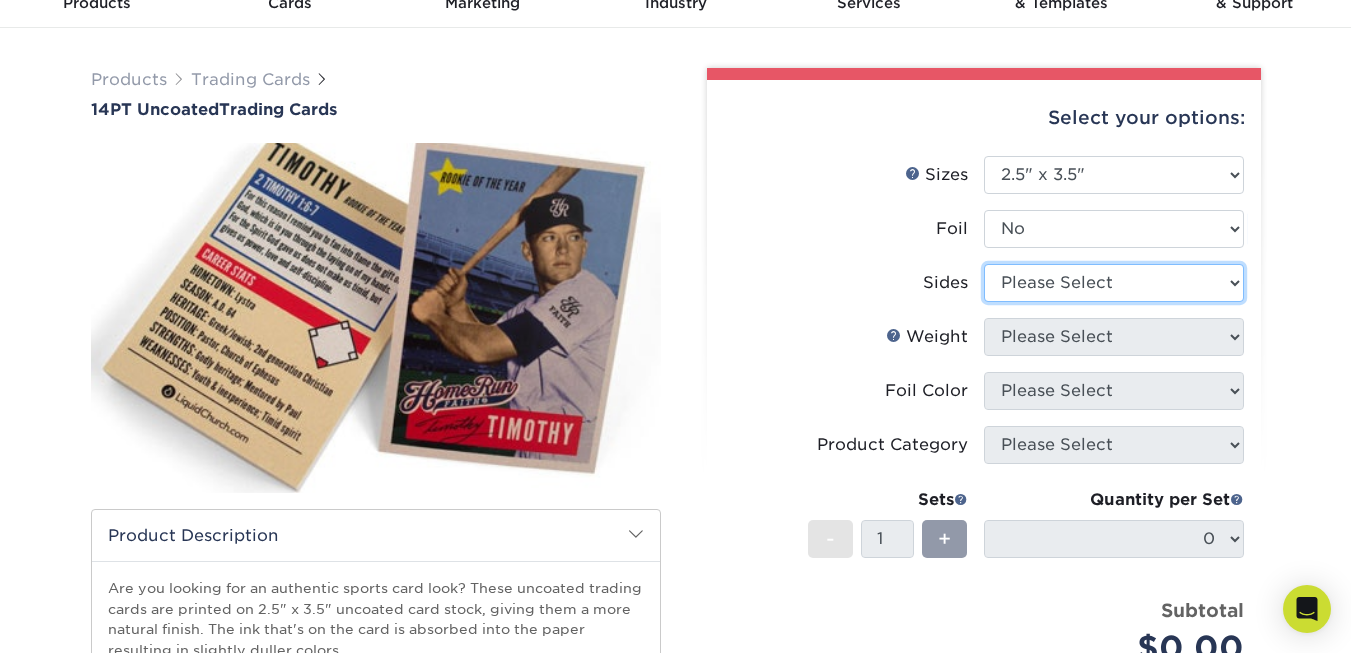 click on "Please Select Print Both Sides Print Front Only" at bounding box center (1114, 283) 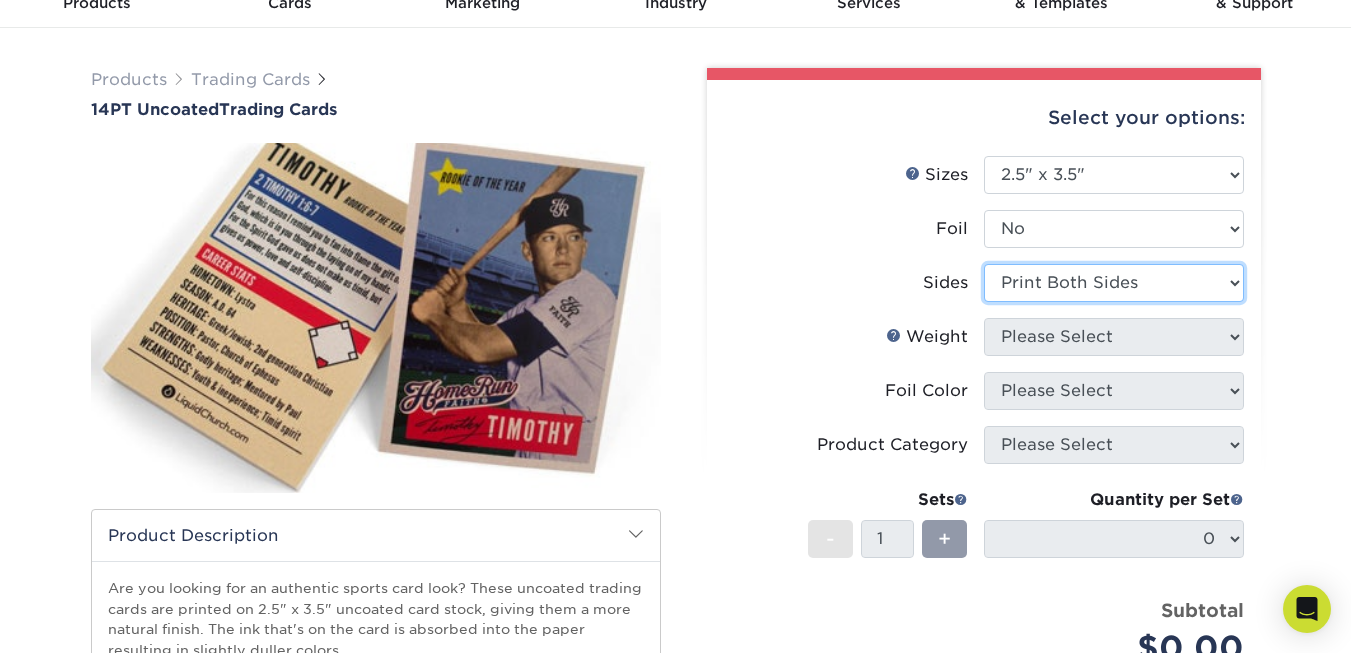 click on "Please Select Print Both Sides Print Front Only" at bounding box center (1114, 283) 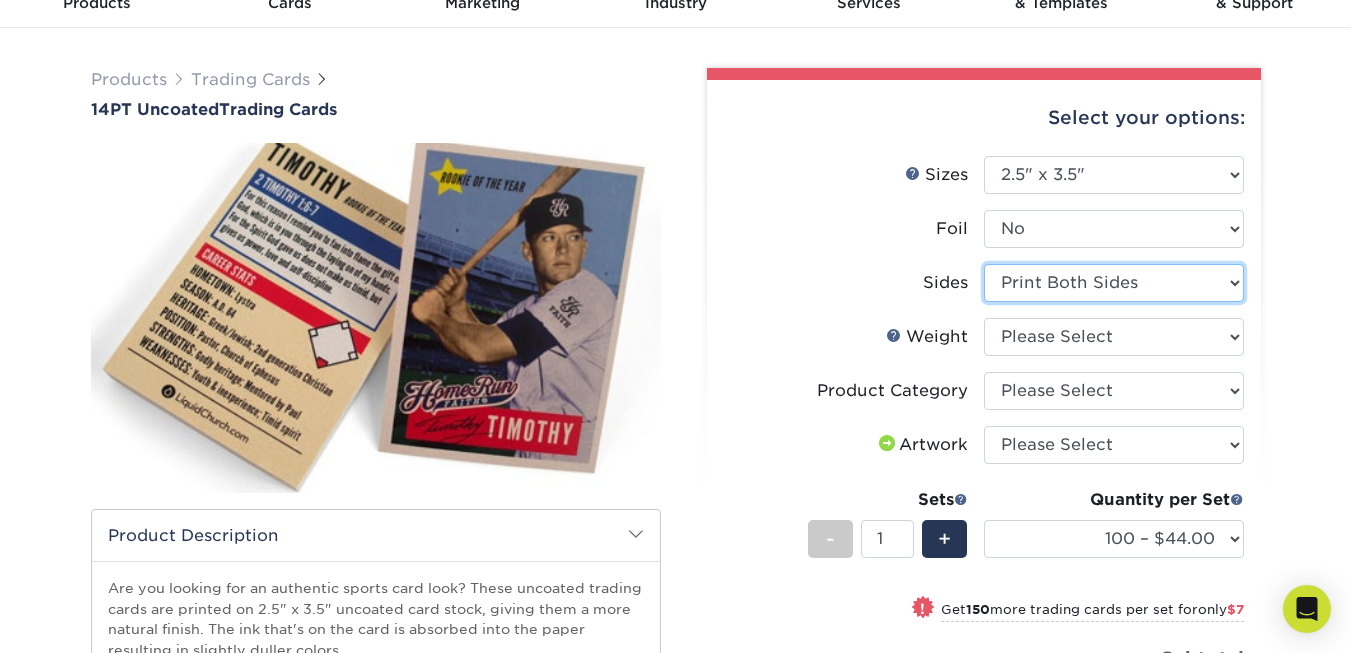 click on "Please Select Print Both Sides Print Front Only" at bounding box center (1114, 283) 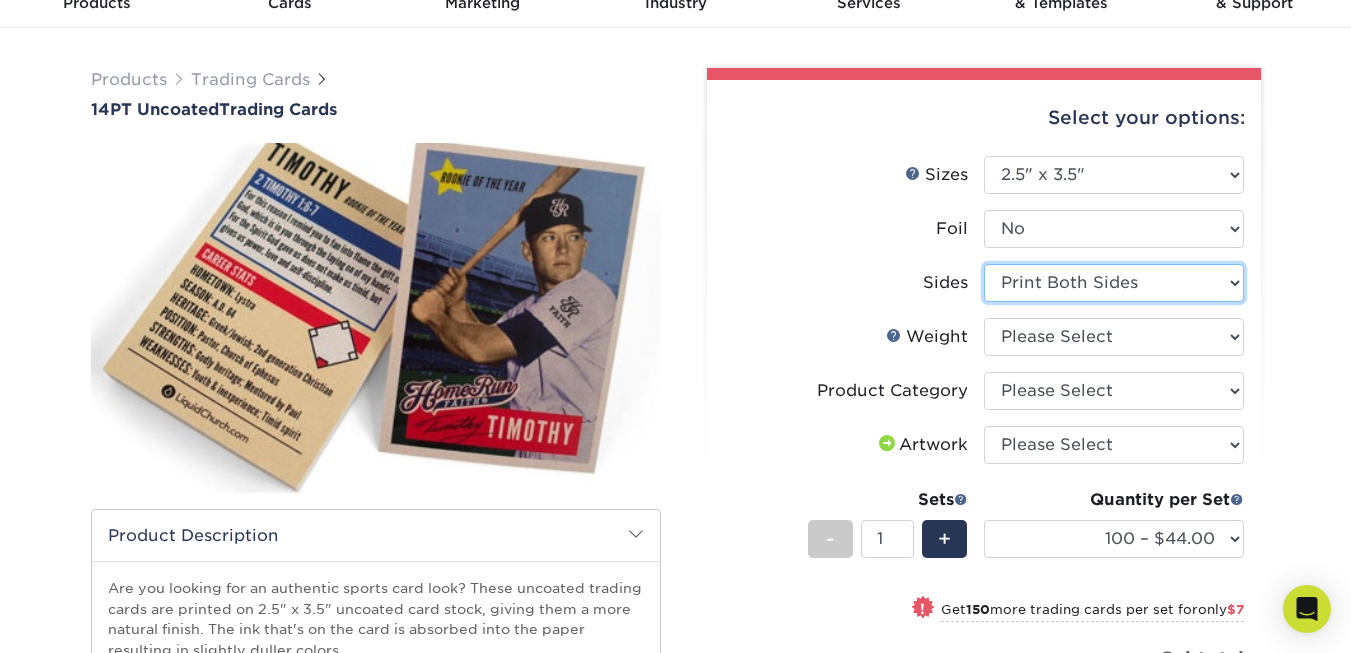 select on "32d3c223-f82c-492b-b915-ba065a00862f" 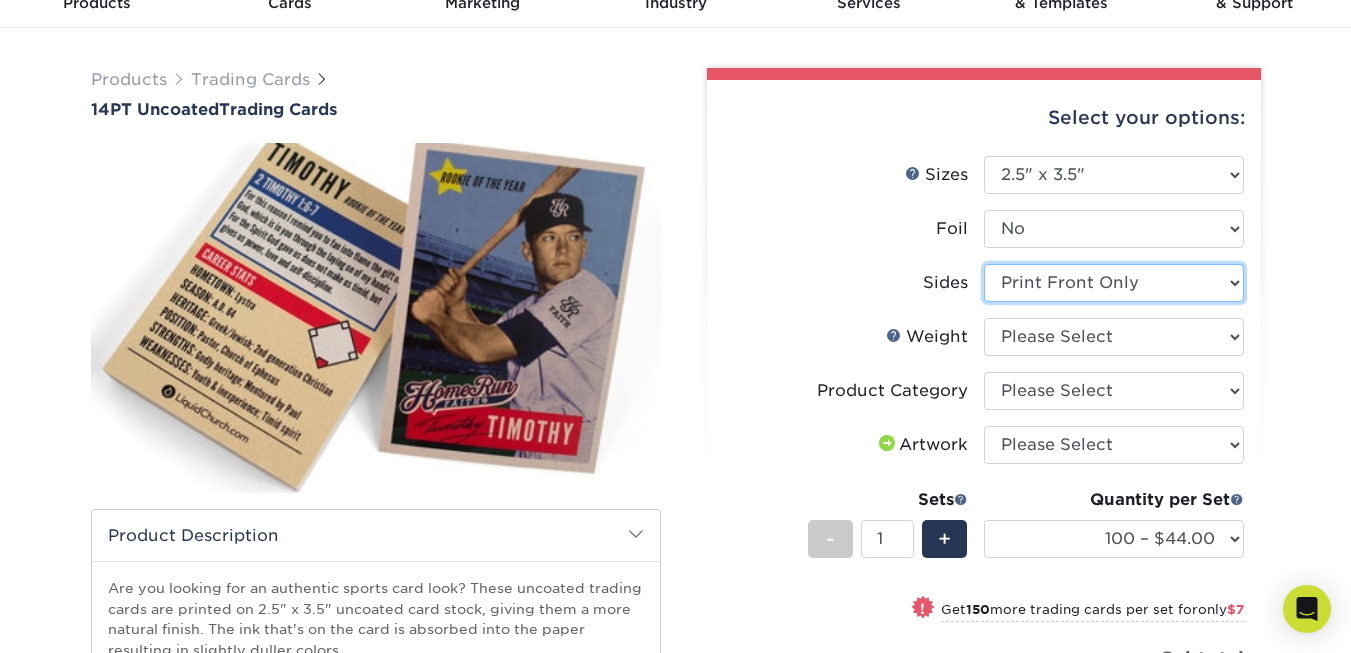 click on "Please Select Print Both Sides Print Front Only" at bounding box center (1114, 283) 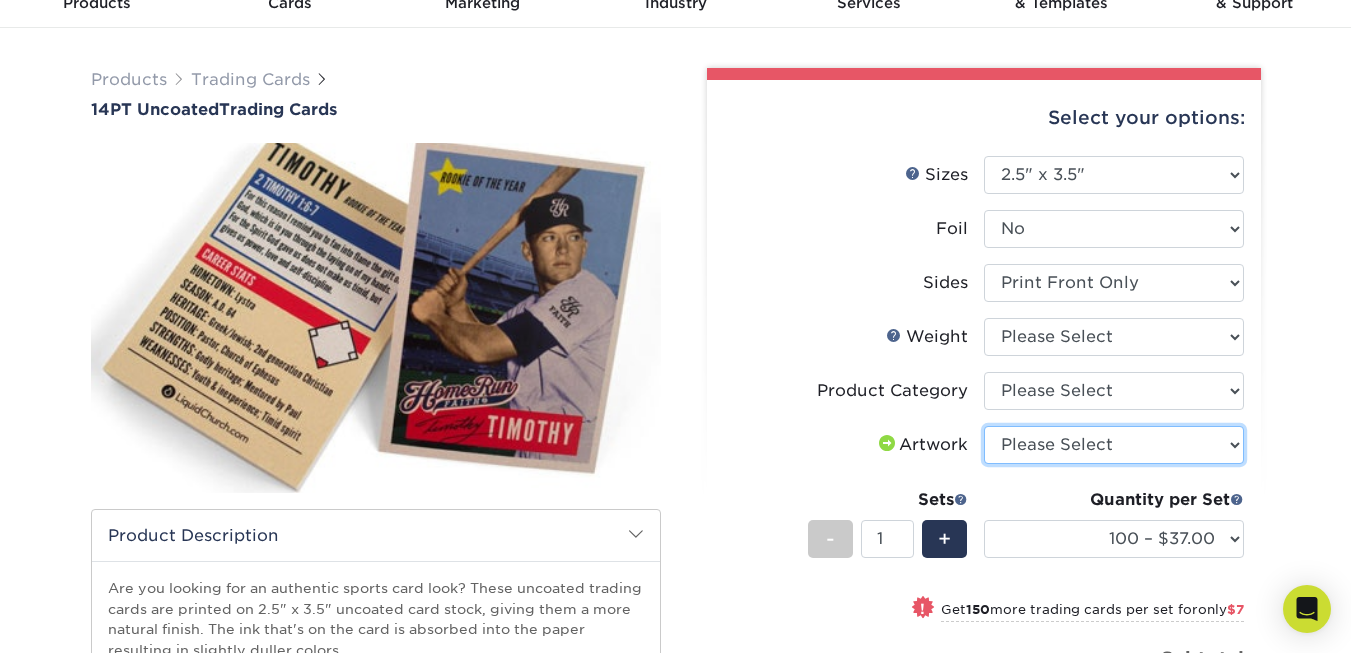 click on "Please Select I will upload files I need a design - $100" at bounding box center (1114, 445) 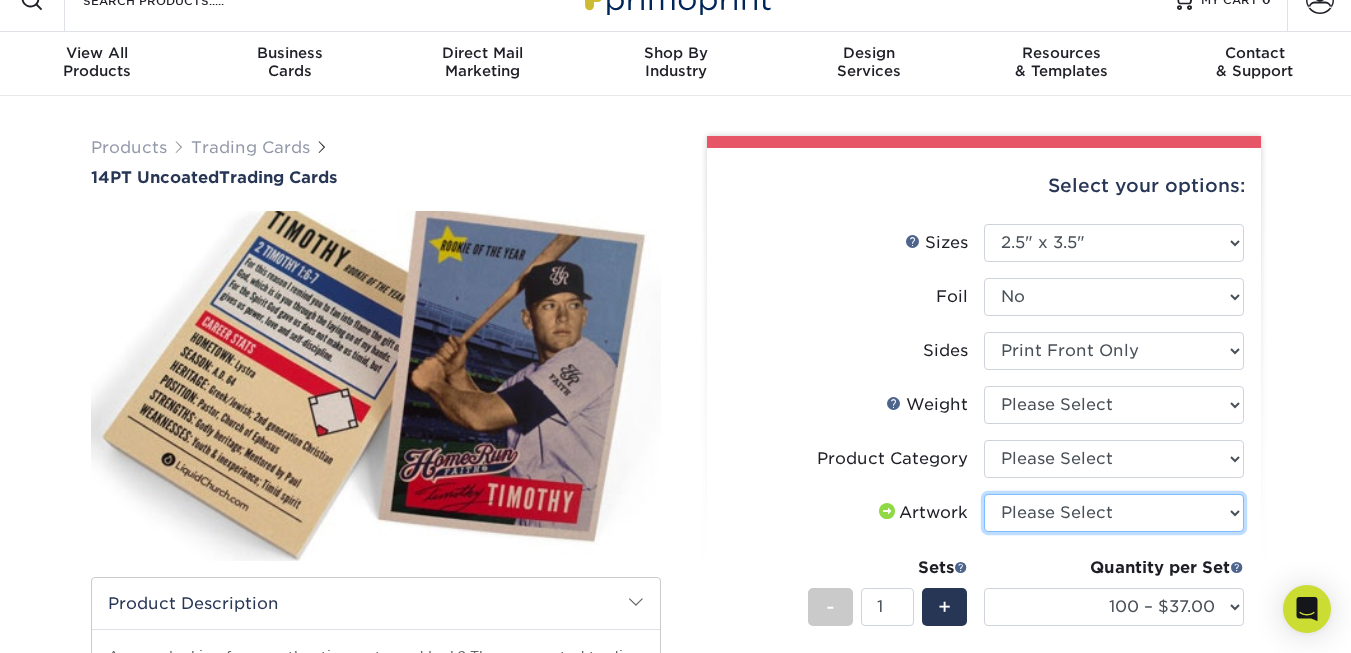 scroll, scrollTop: 0, scrollLeft: 0, axis: both 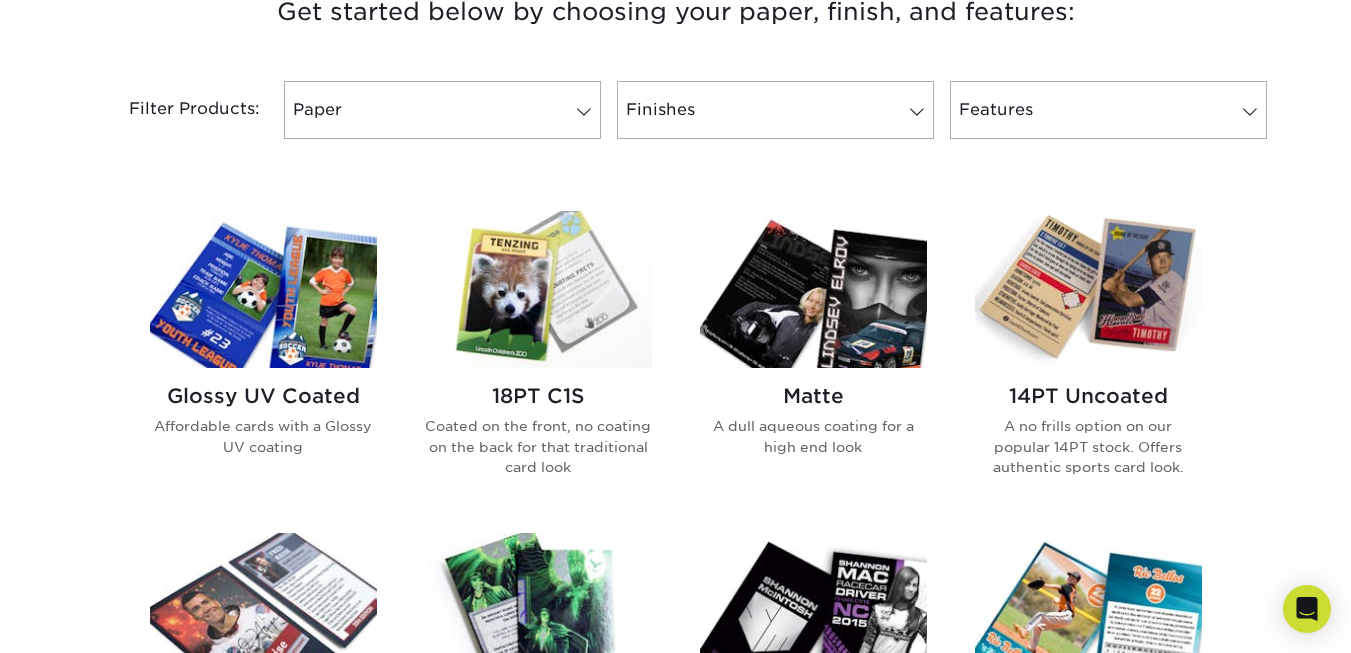 click at bounding box center [263, 289] 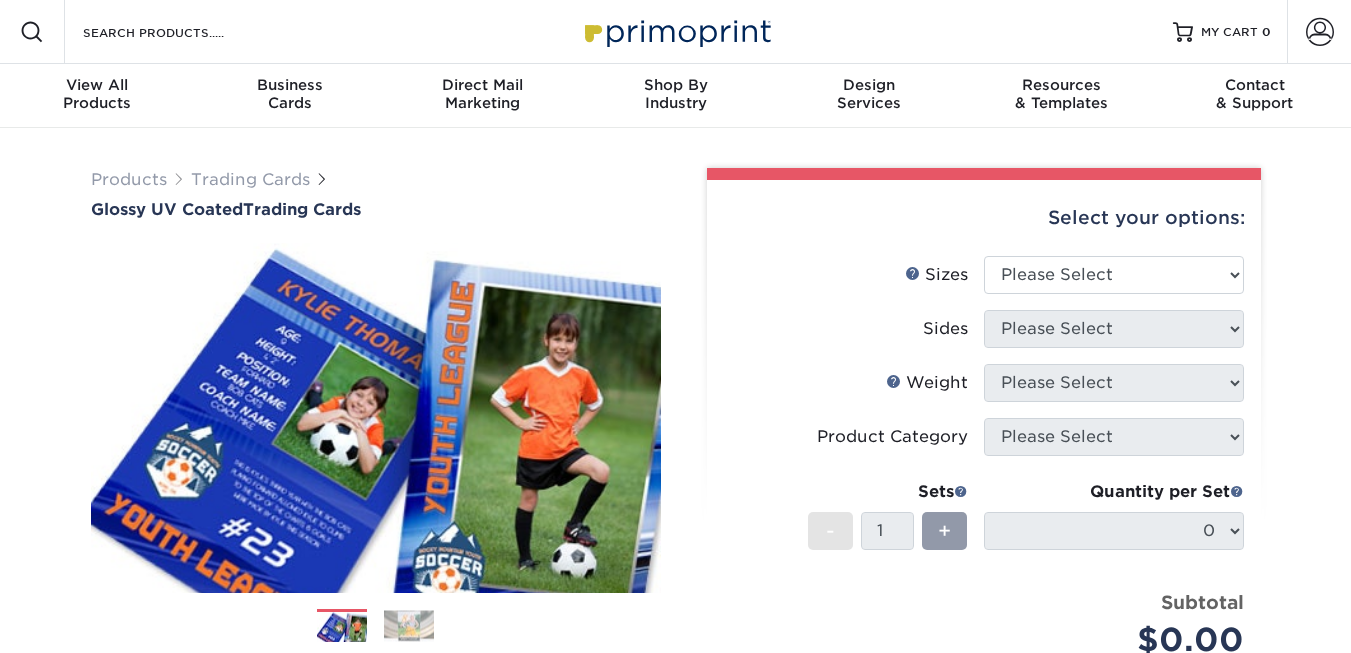 scroll, scrollTop: 0, scrollLeft: 0, axis: both 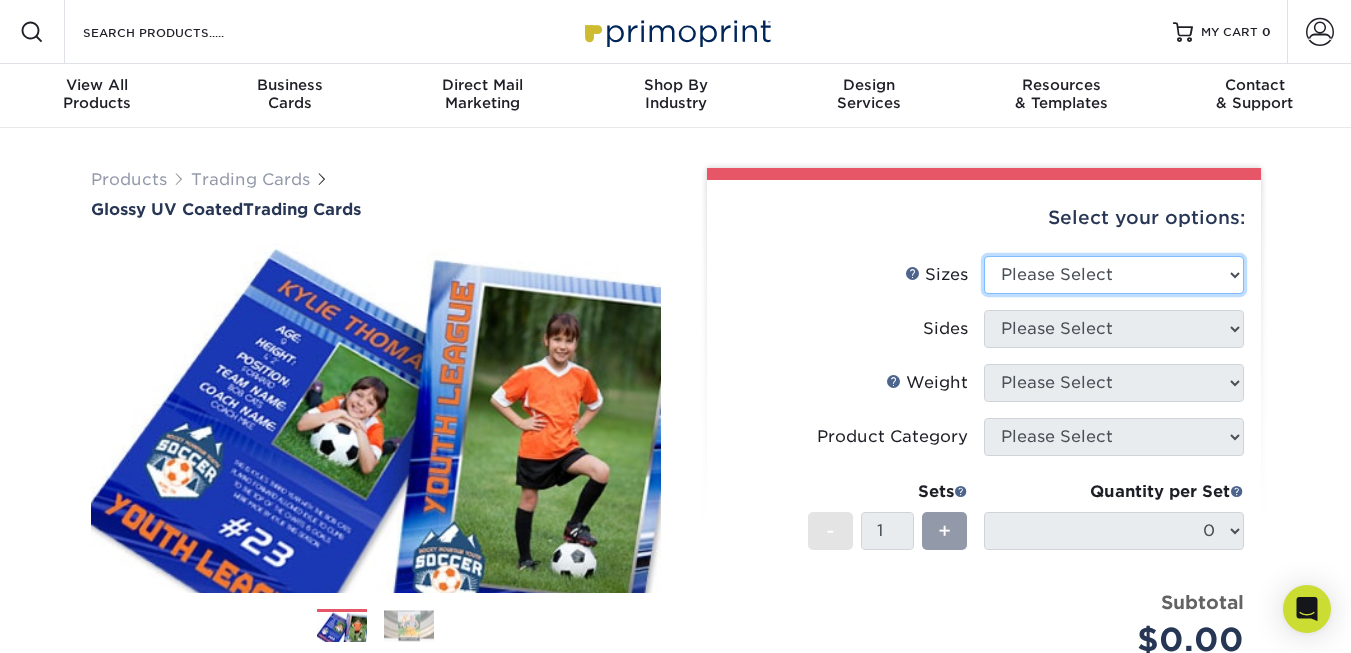 click on "Please Select
2.5" x 3.5"" at bounding box center [1114, 275] 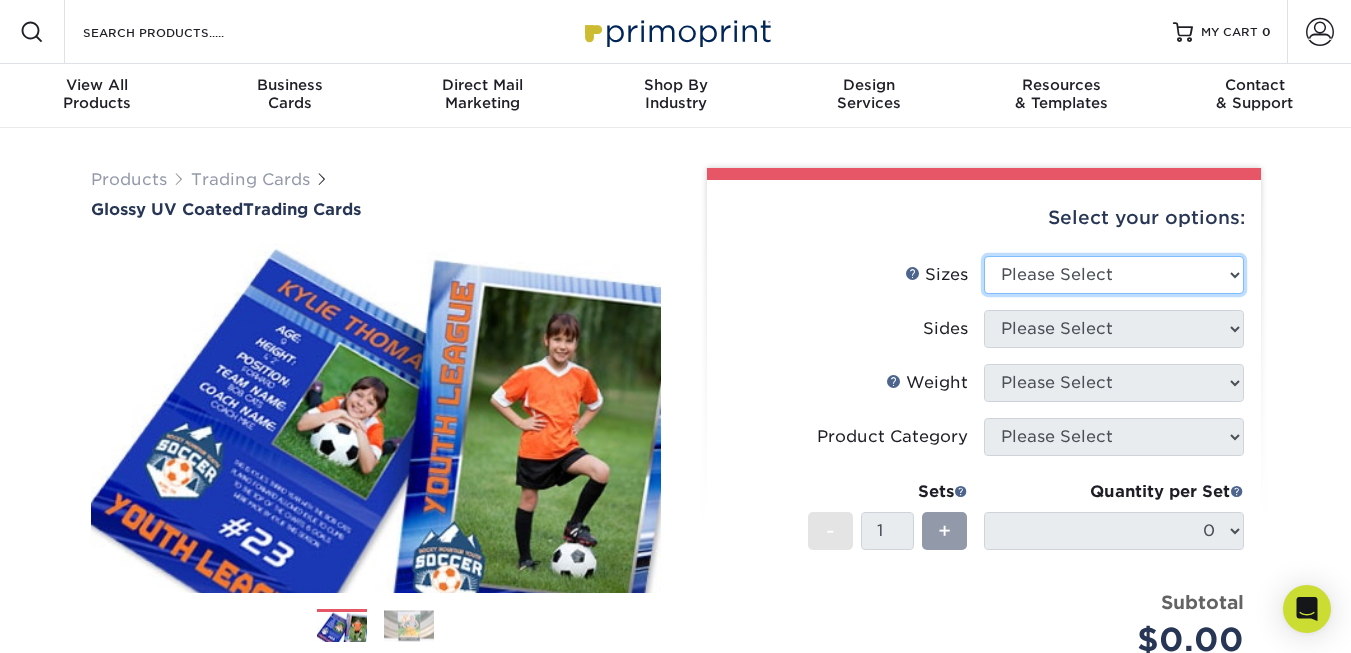 select on "2.50x3.50" 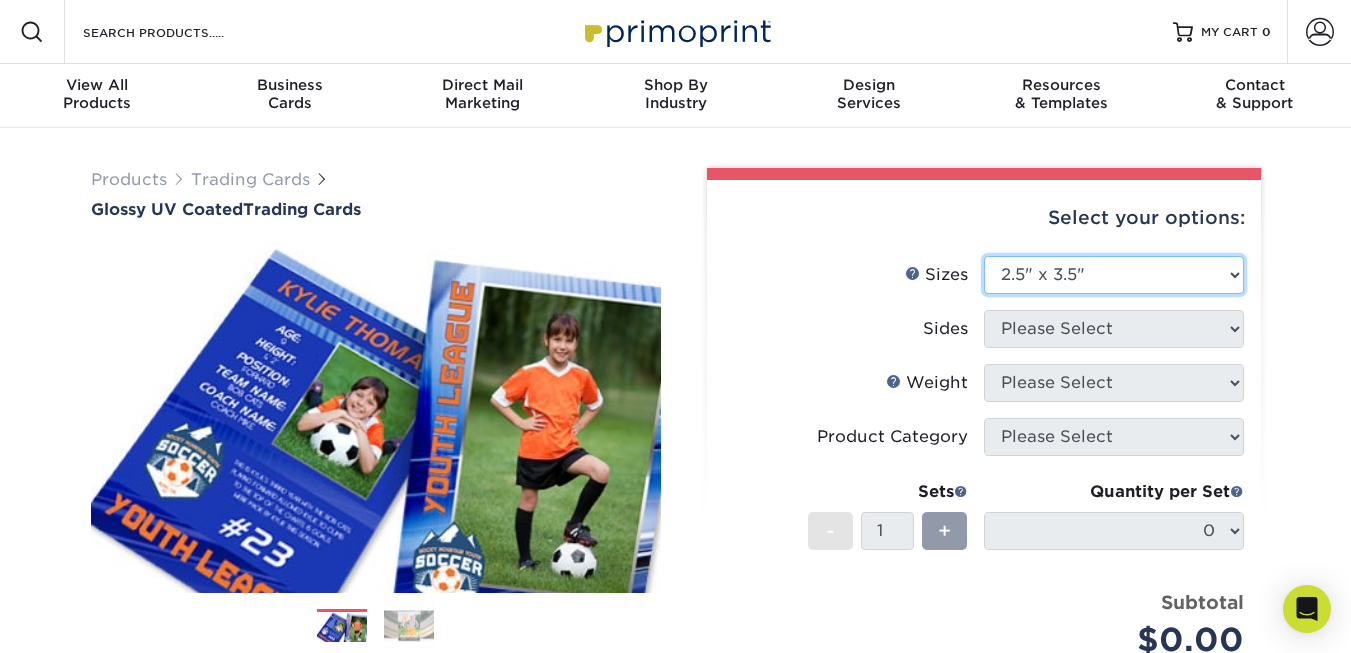 click on "Please Select
2.5" x 3.5"" at bounding box center [1114, 275] 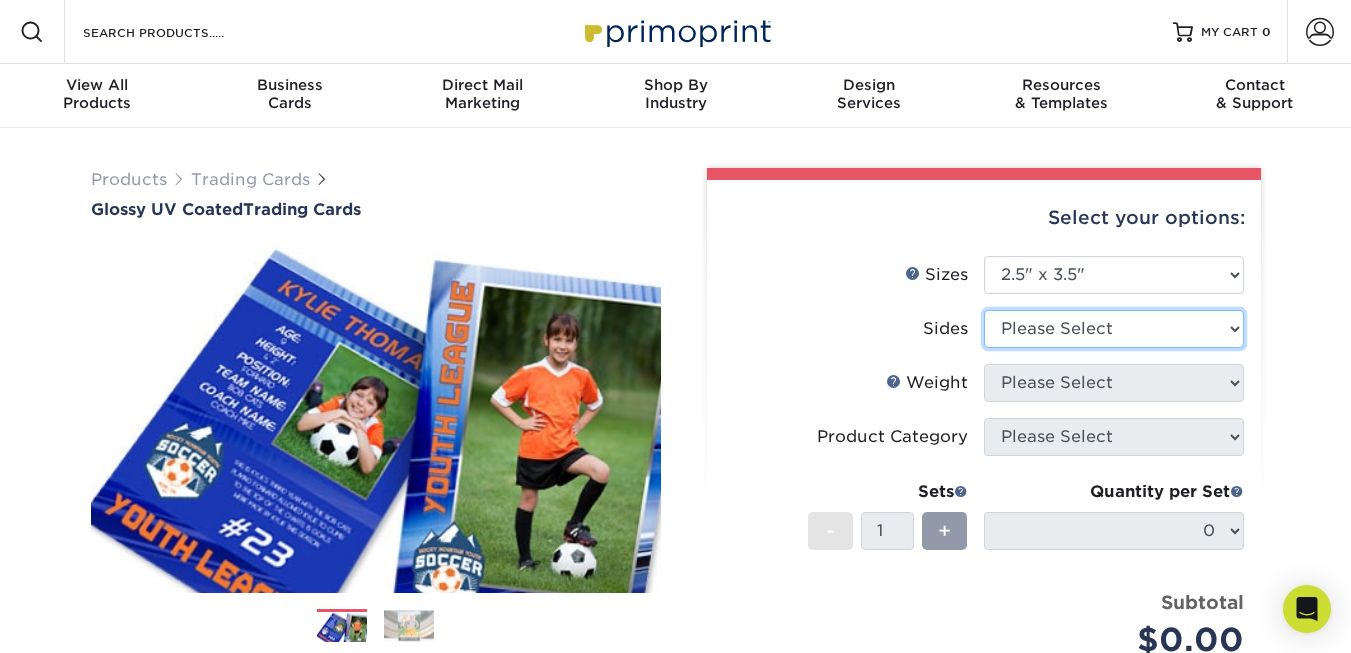 click on "Please Select Print Both Sides Print Front Only" at bounding box center [1114, 329] 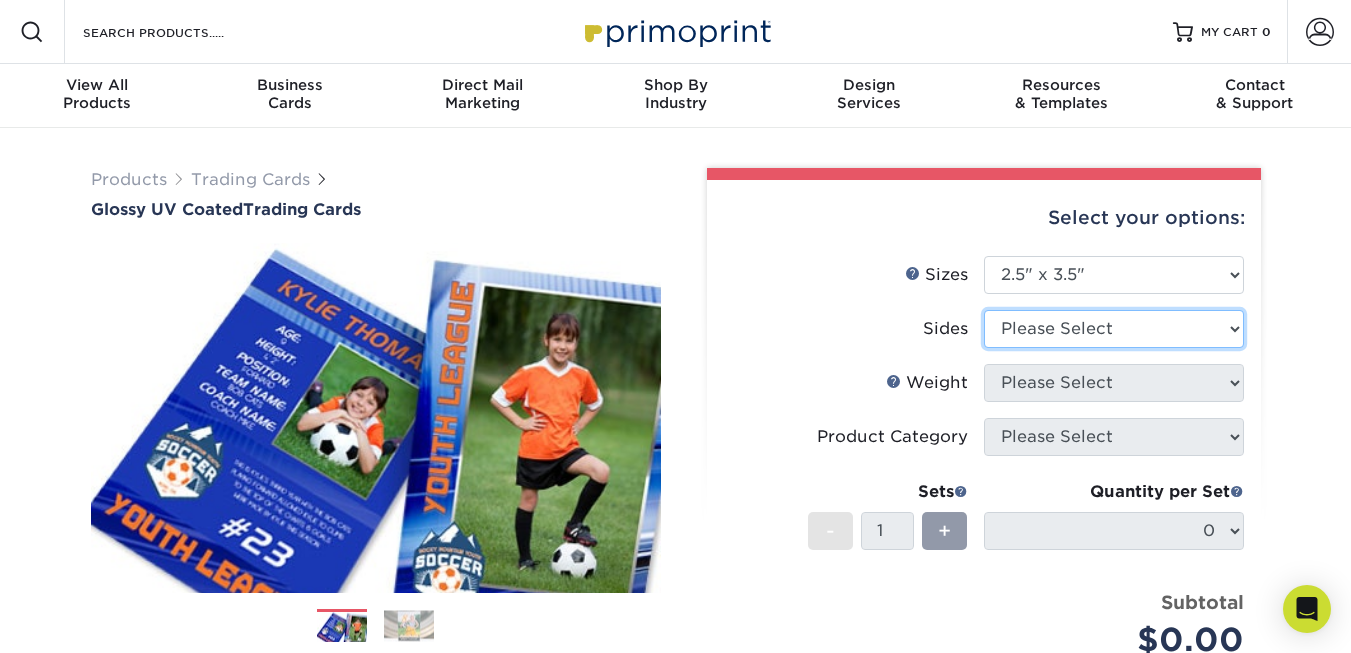 select on "32d3c223-f82c-492b-b915-ba065a00862f" 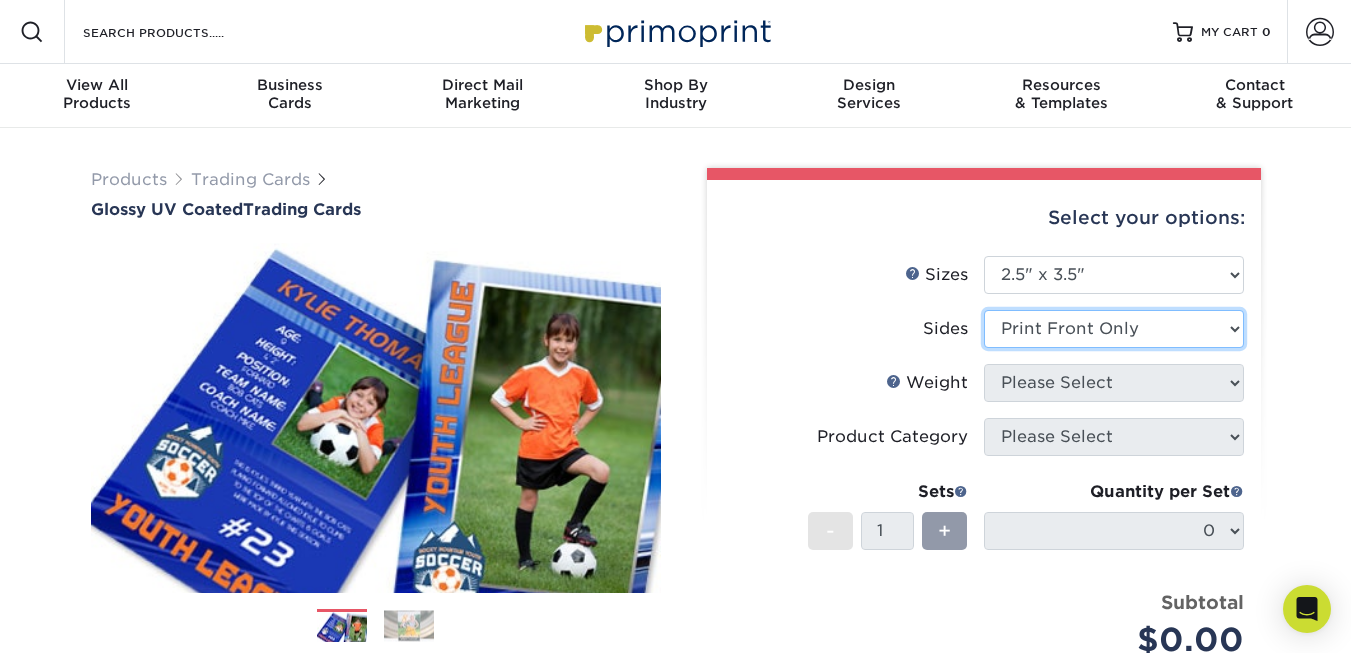 click on "Please Select Print Both Sides Print Front Only" at bounding box center (1114, 329) 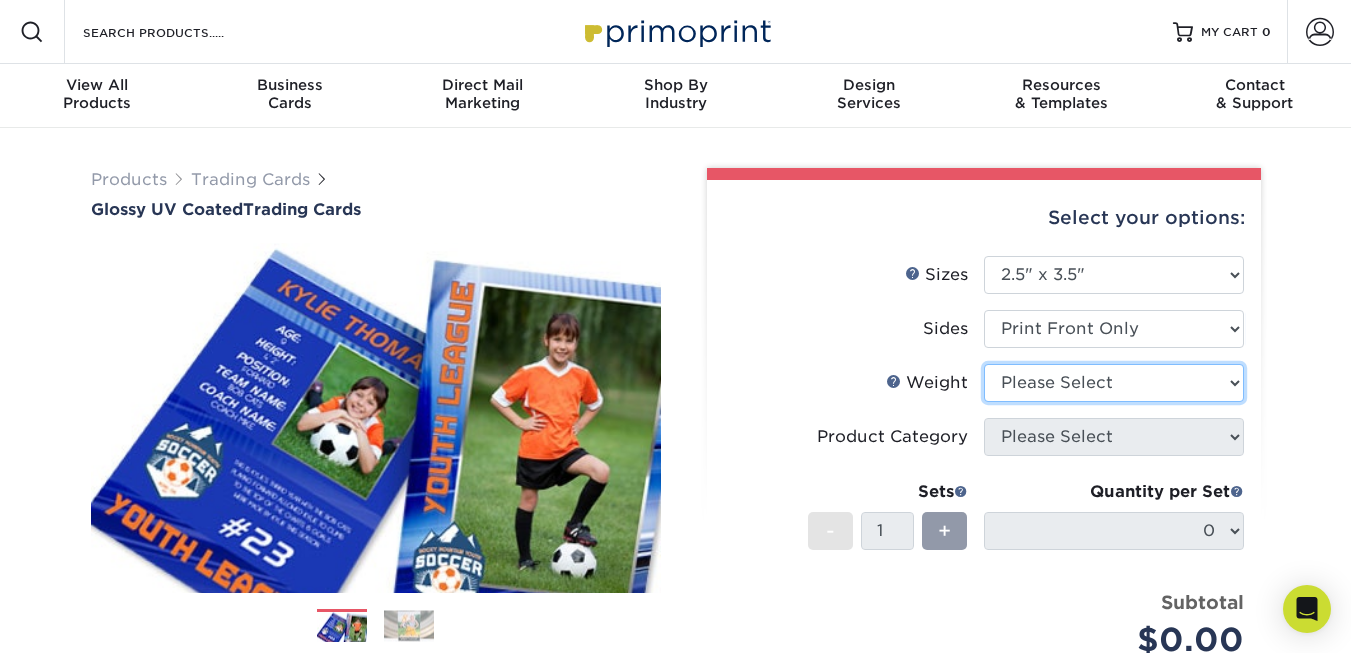 click on "Please Select 16PT 14PT 18PT C1S" at bounding box center (1114, 383) 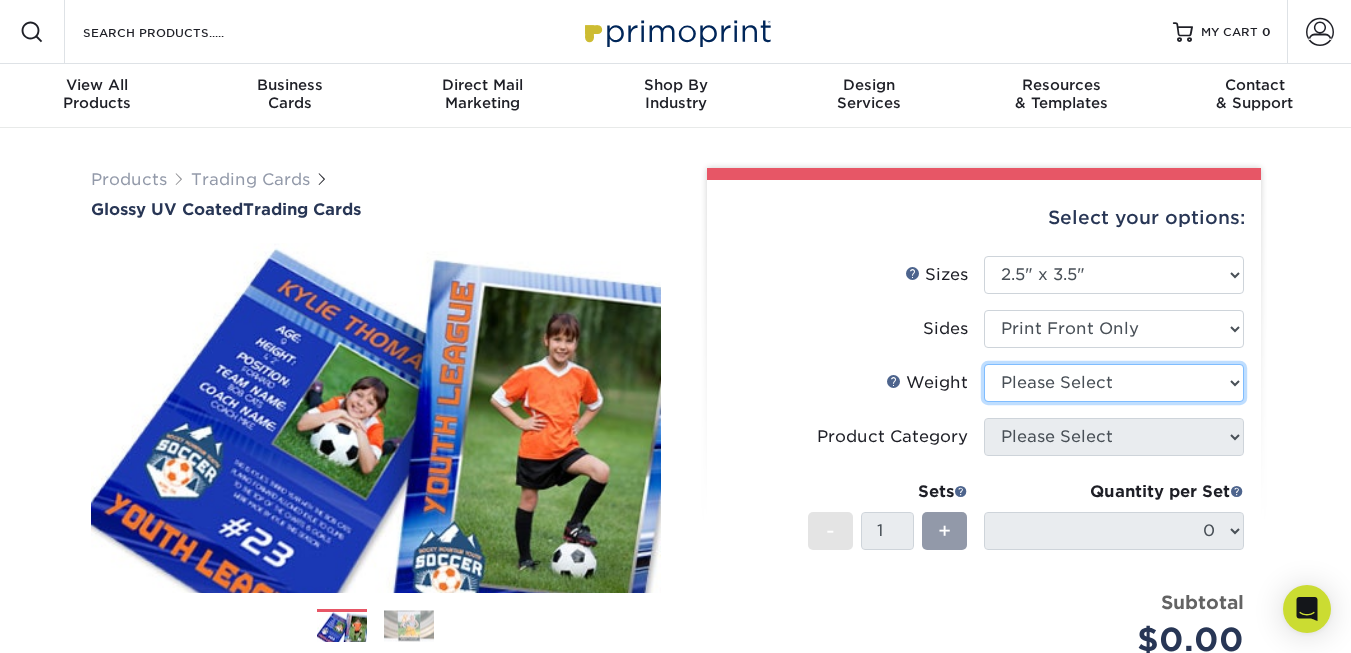 select on "14PT" 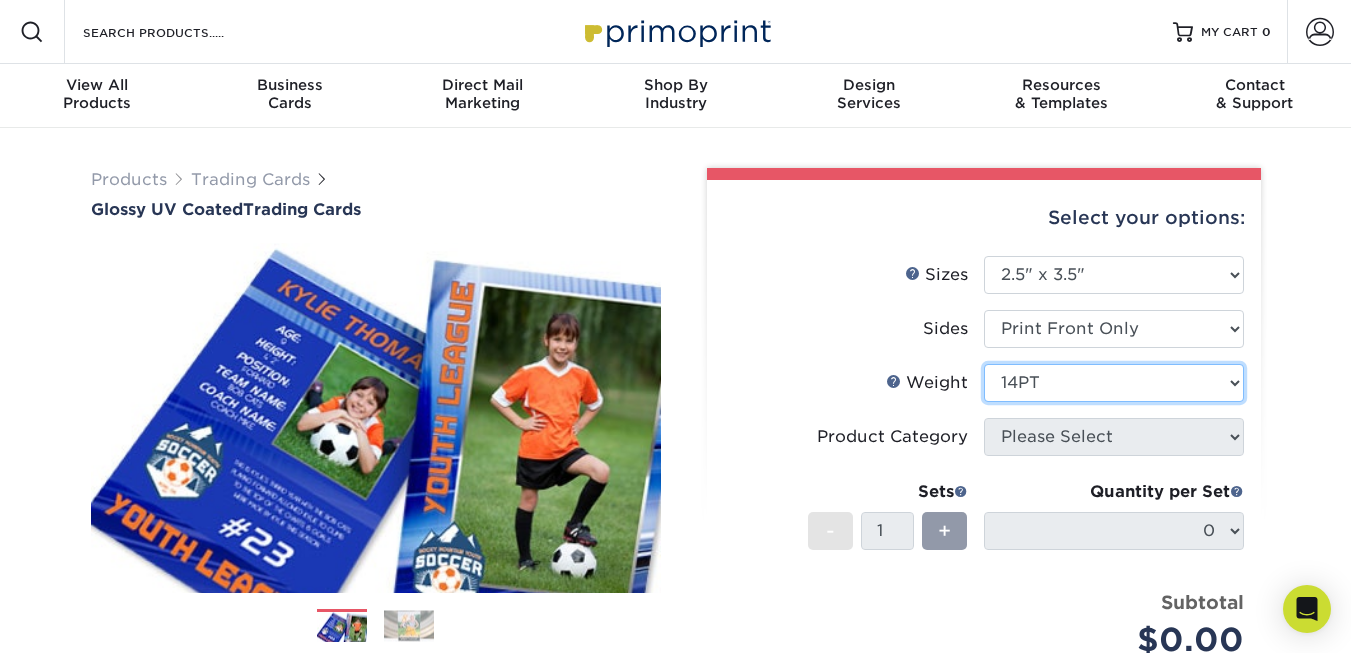 click on "Please Select 16PT 14PT 18PT C1S" at bounding box center (1114, 383) 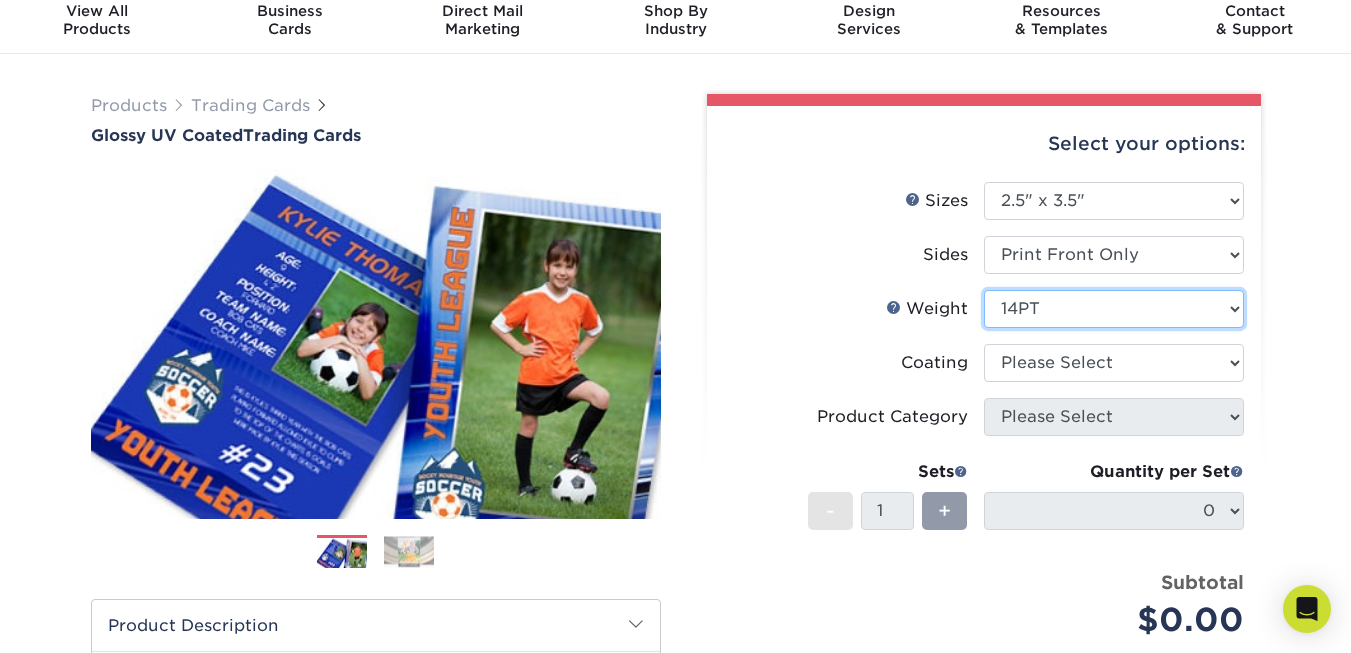 scroll, scrollTop: 100, scrollLeft: 0, axis: vertical 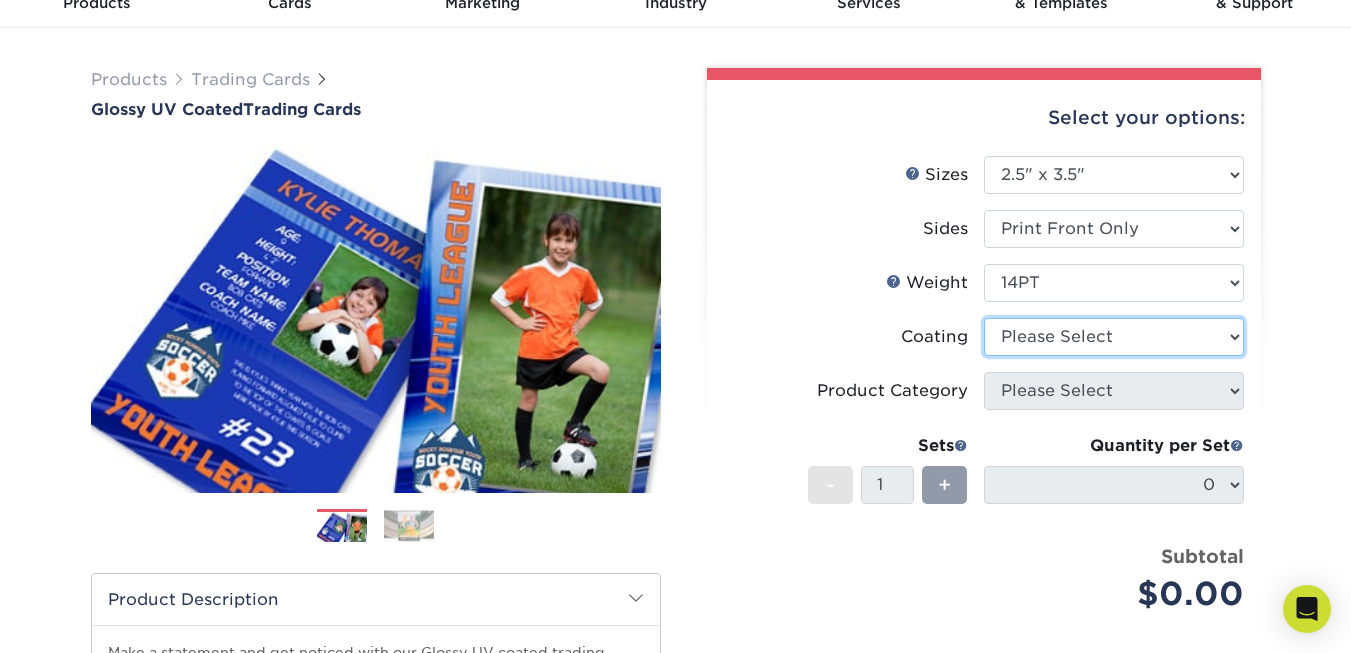 click at bounding box center [1114, 337] 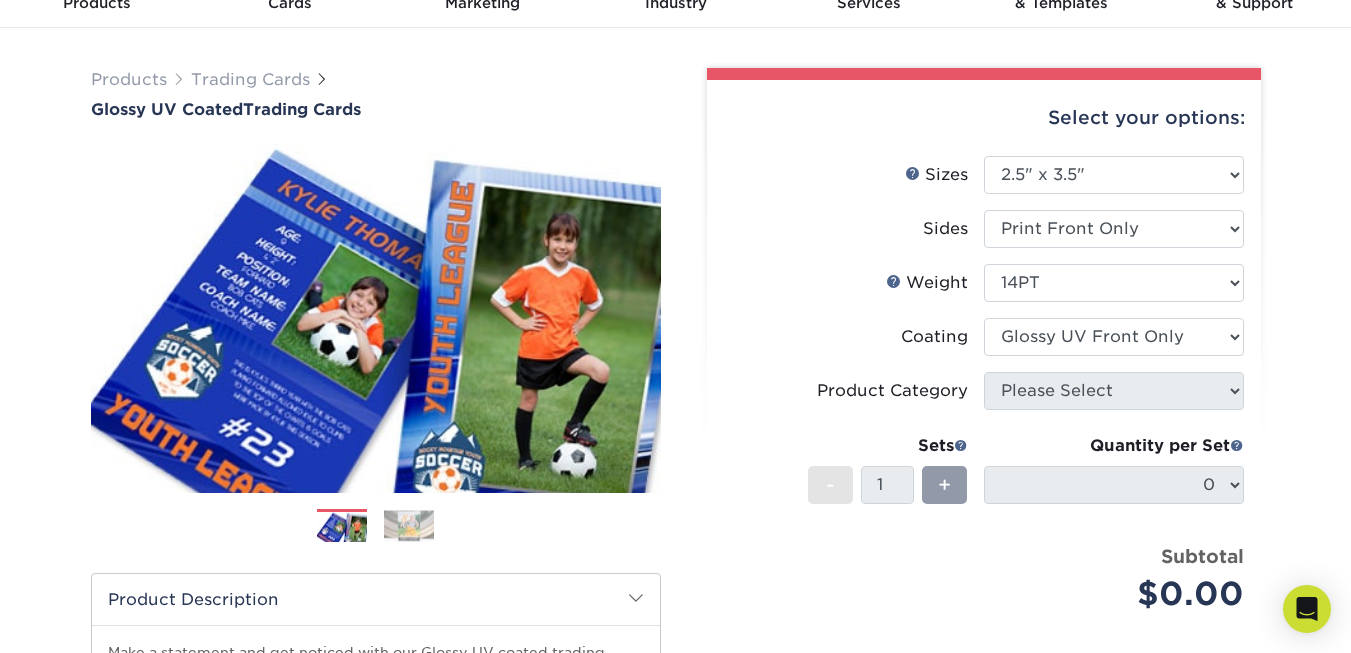 click at bounding box center [1114, 337] 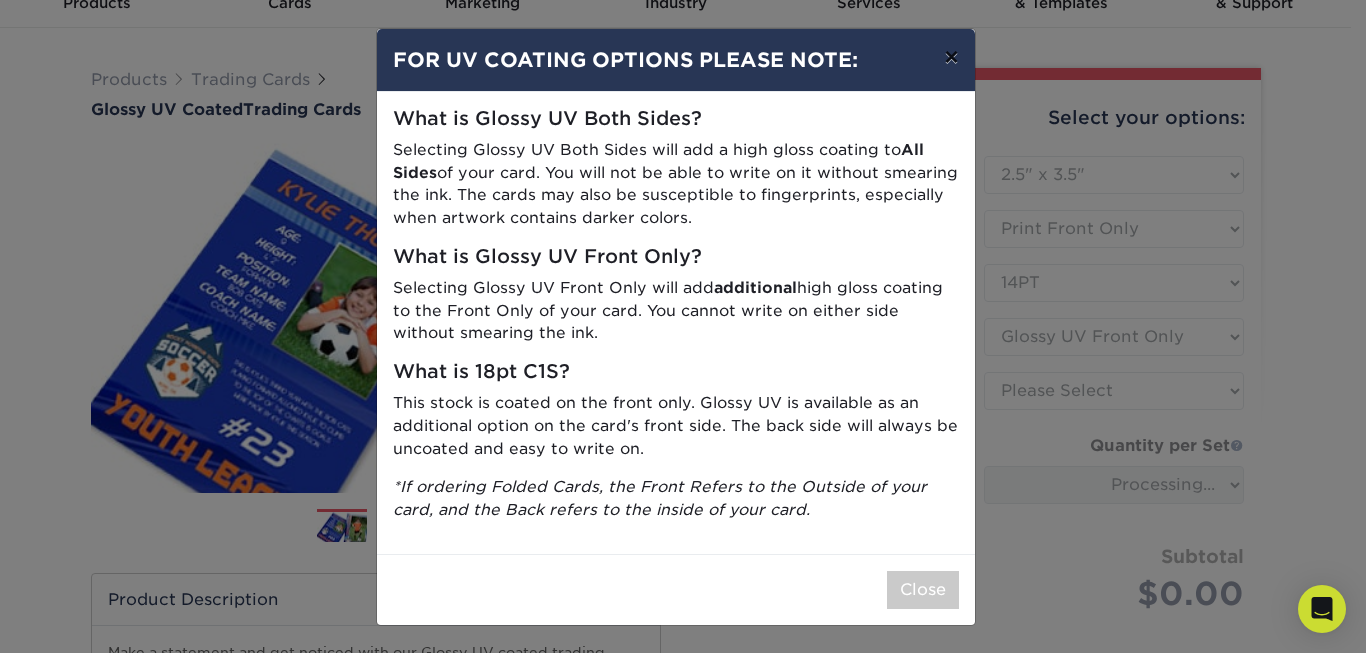 click on "×" at bounding box center [951, 57] 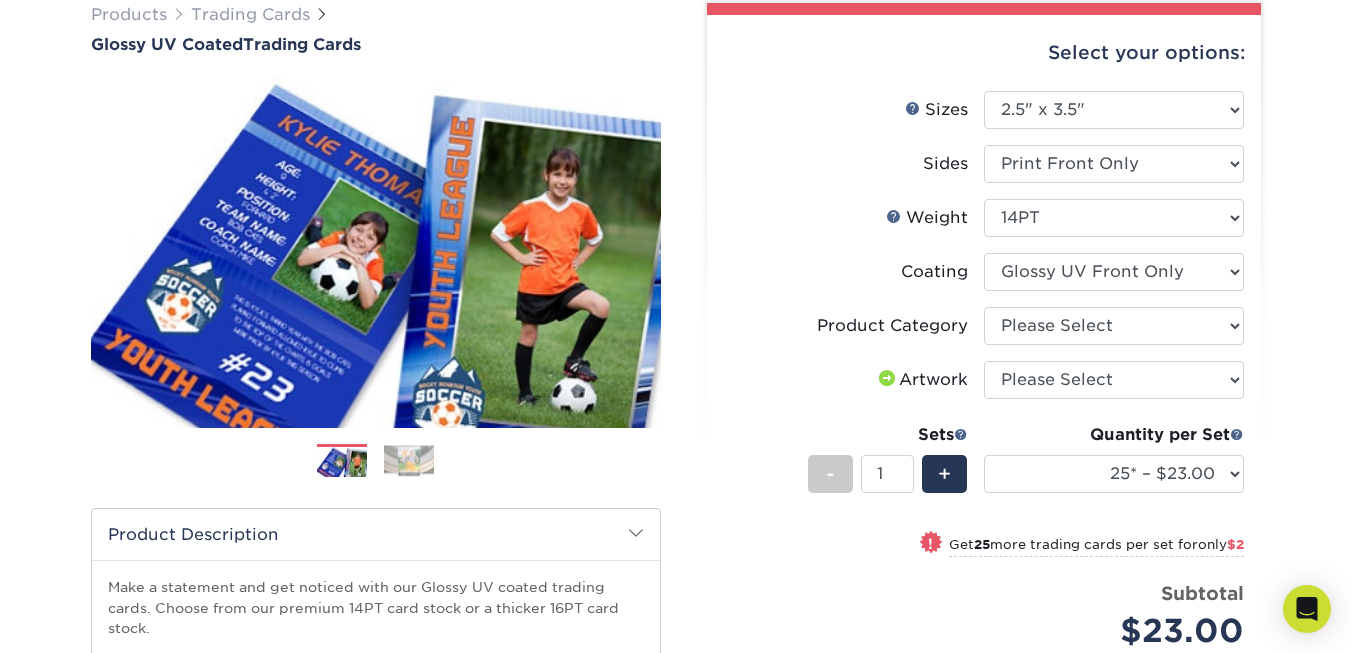 scroll, scrollTop: 200, scrollLeft: 0, axis: vertical 